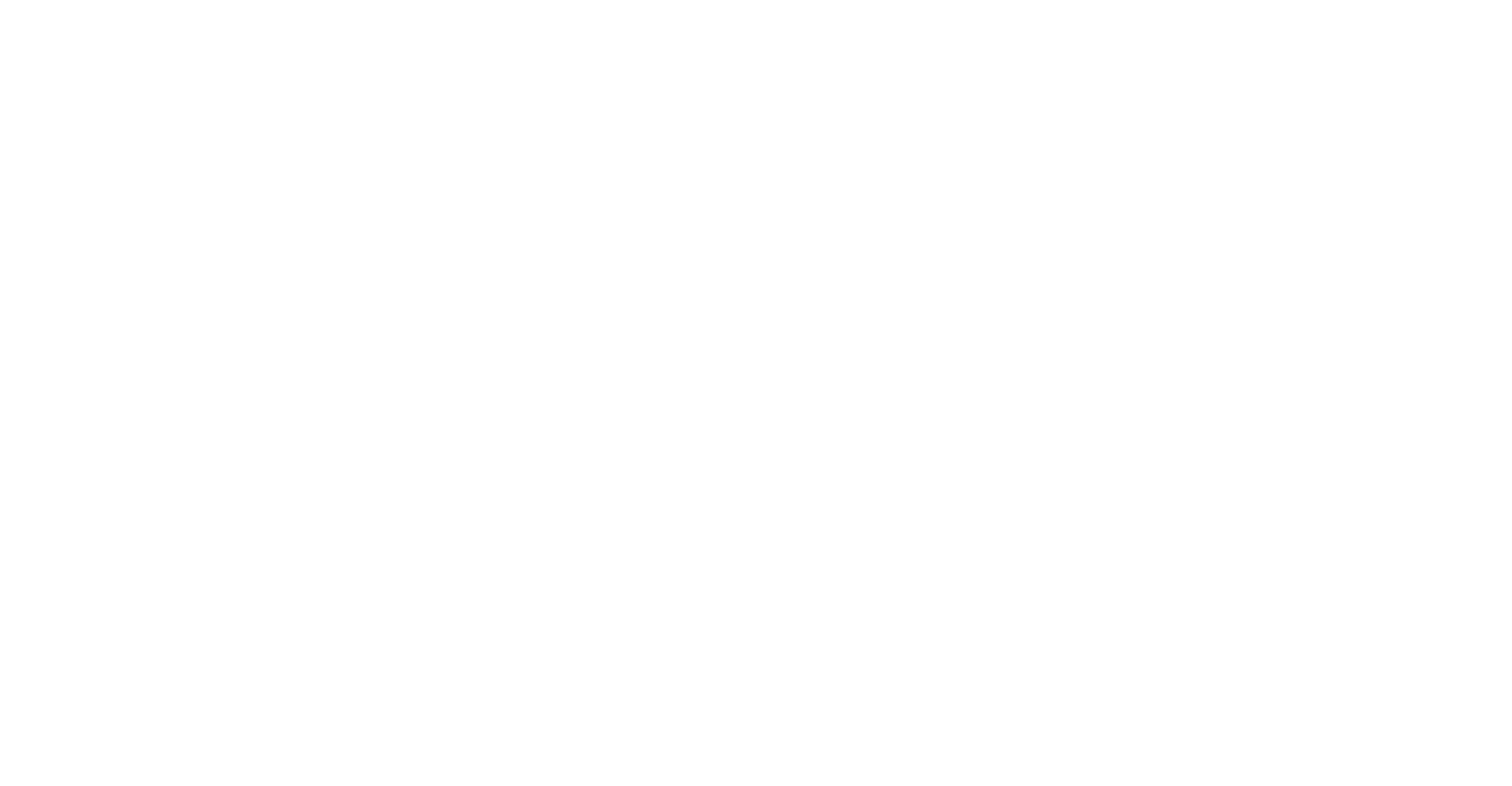 scroll, scrollTop: 0, scrollLeft: 0, axis: both 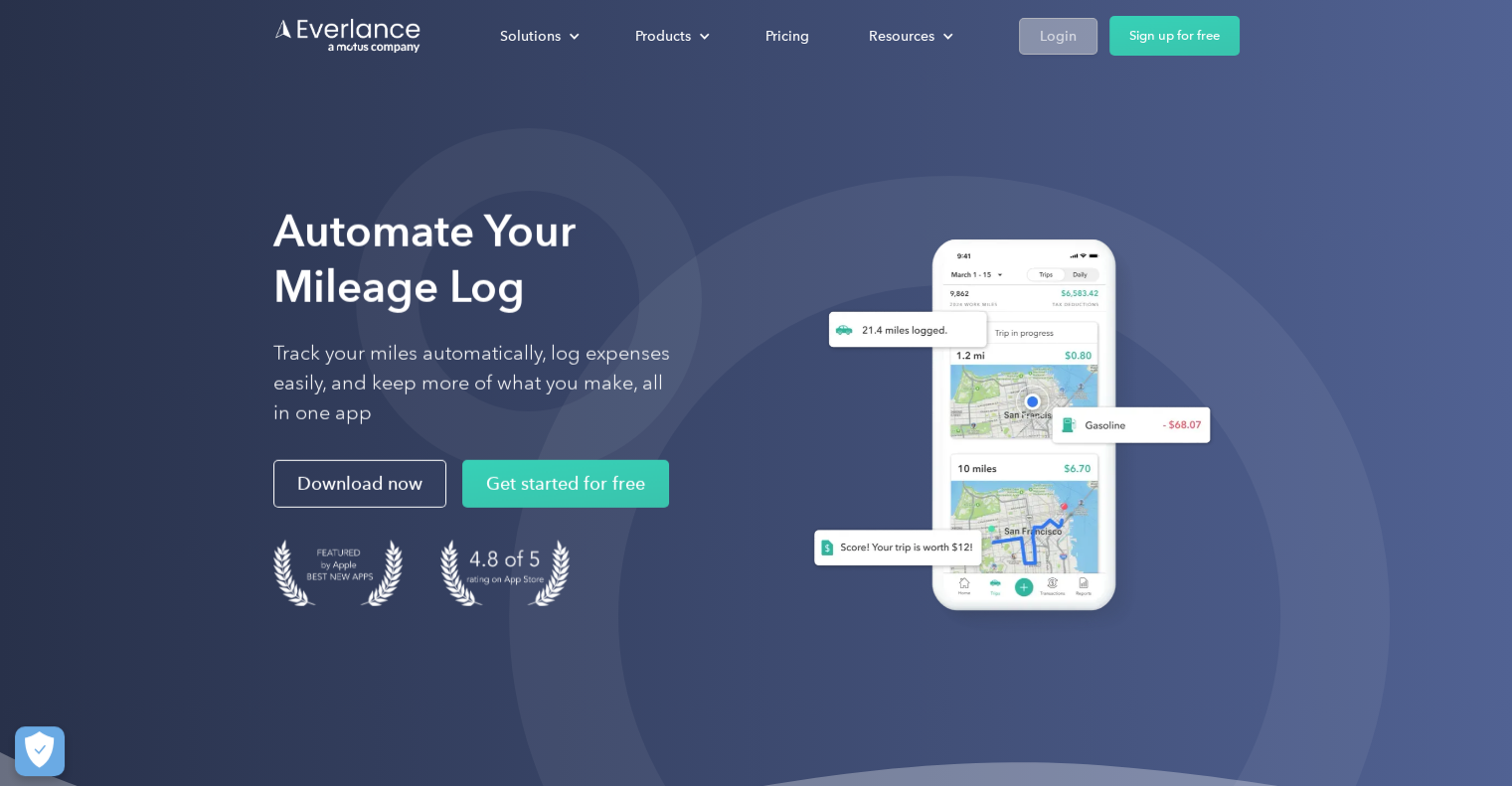 click on "Login" at bounding box center [1058, 36] 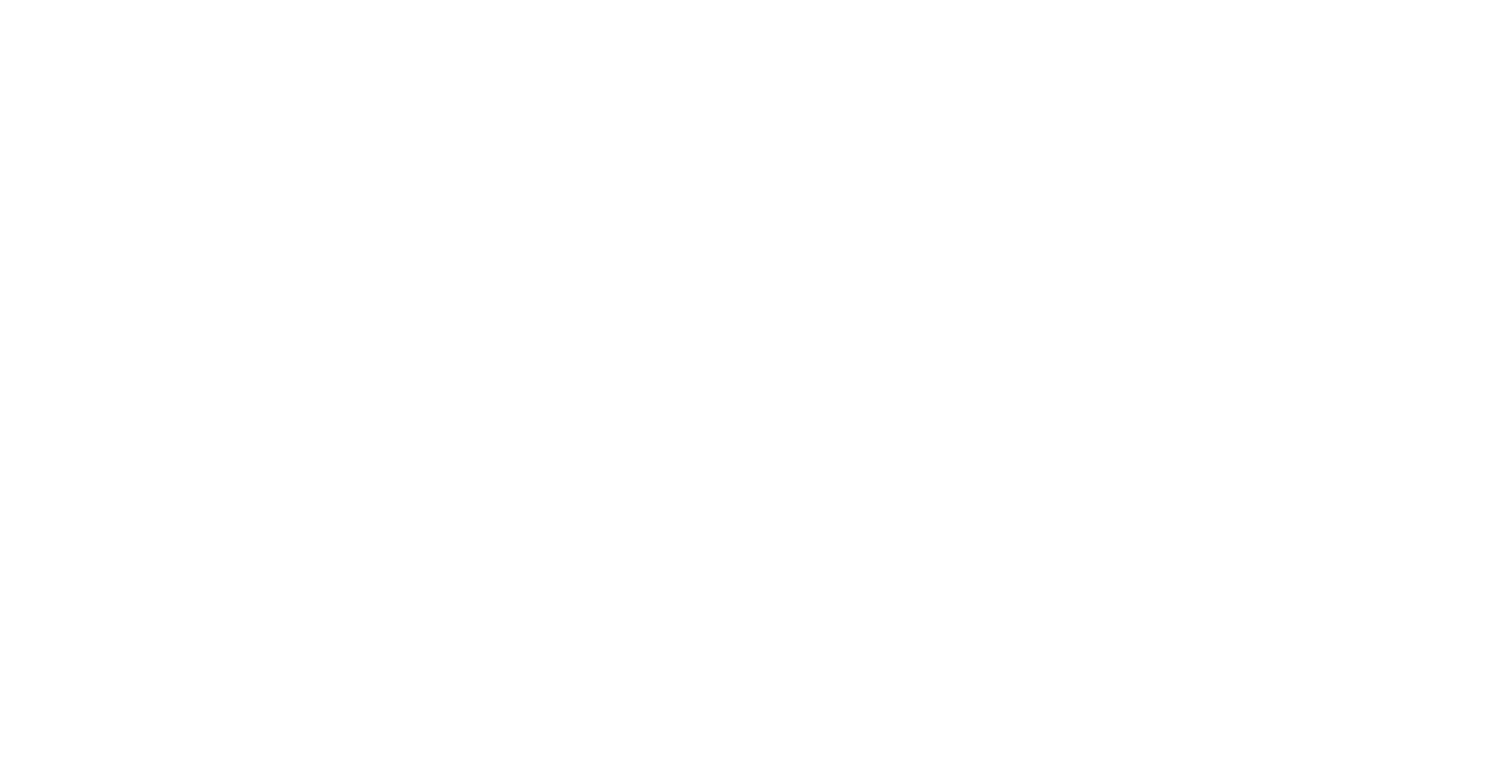 scroll, scrollTop: 0, scrollLeft: 0, axis: both 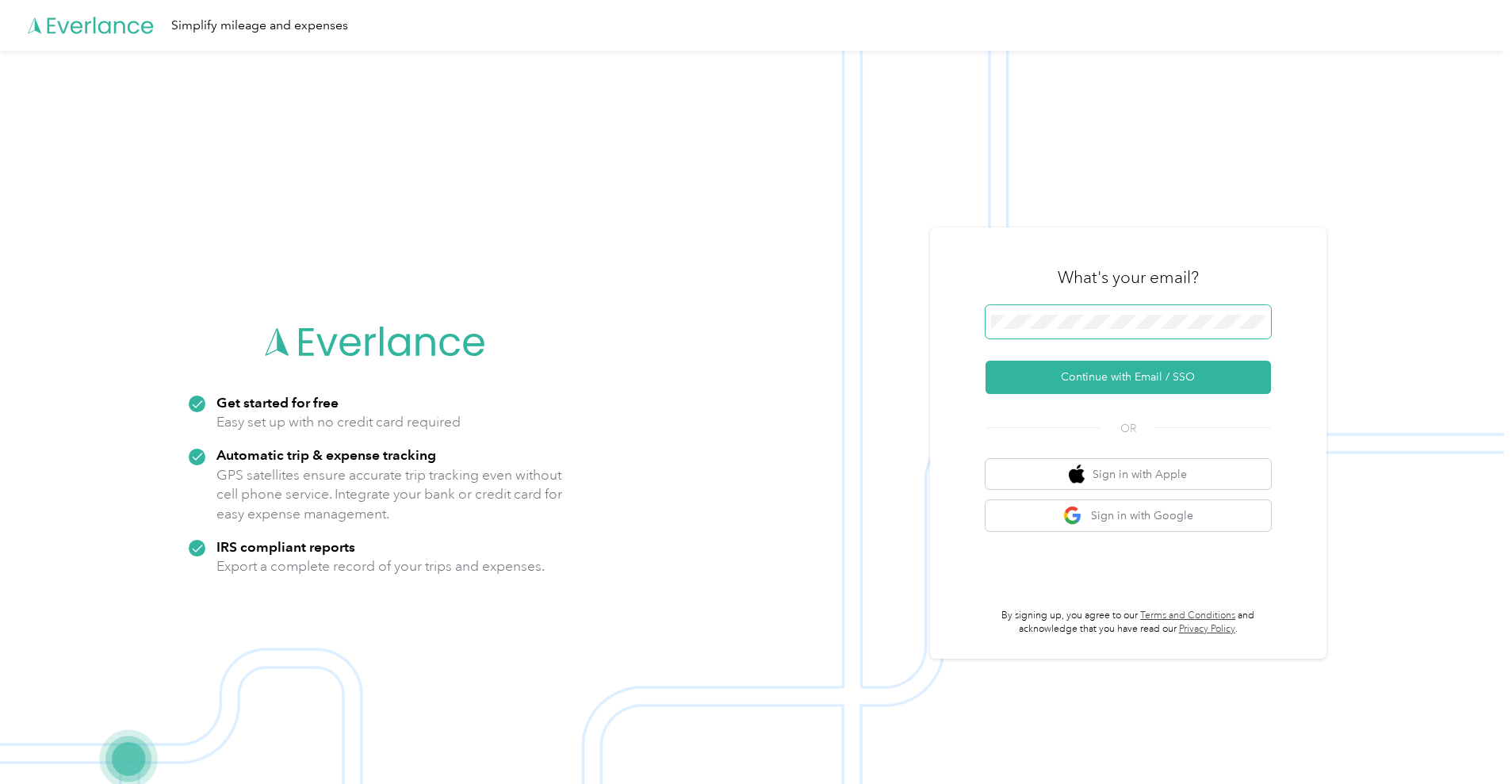 click at bounding box center (1128, 322) 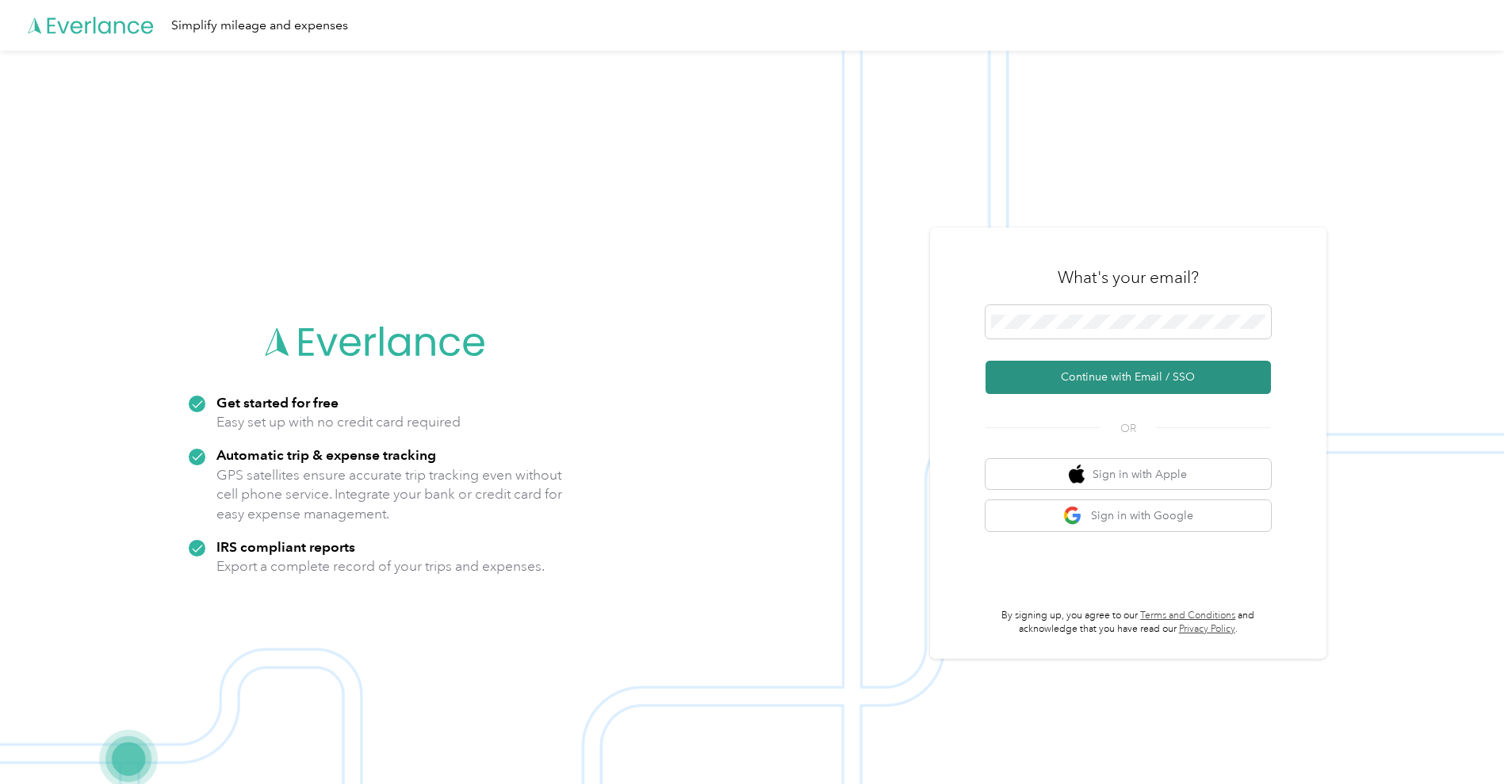 click on "Continue with Email / SSO" at bounding box center (1128, 377) 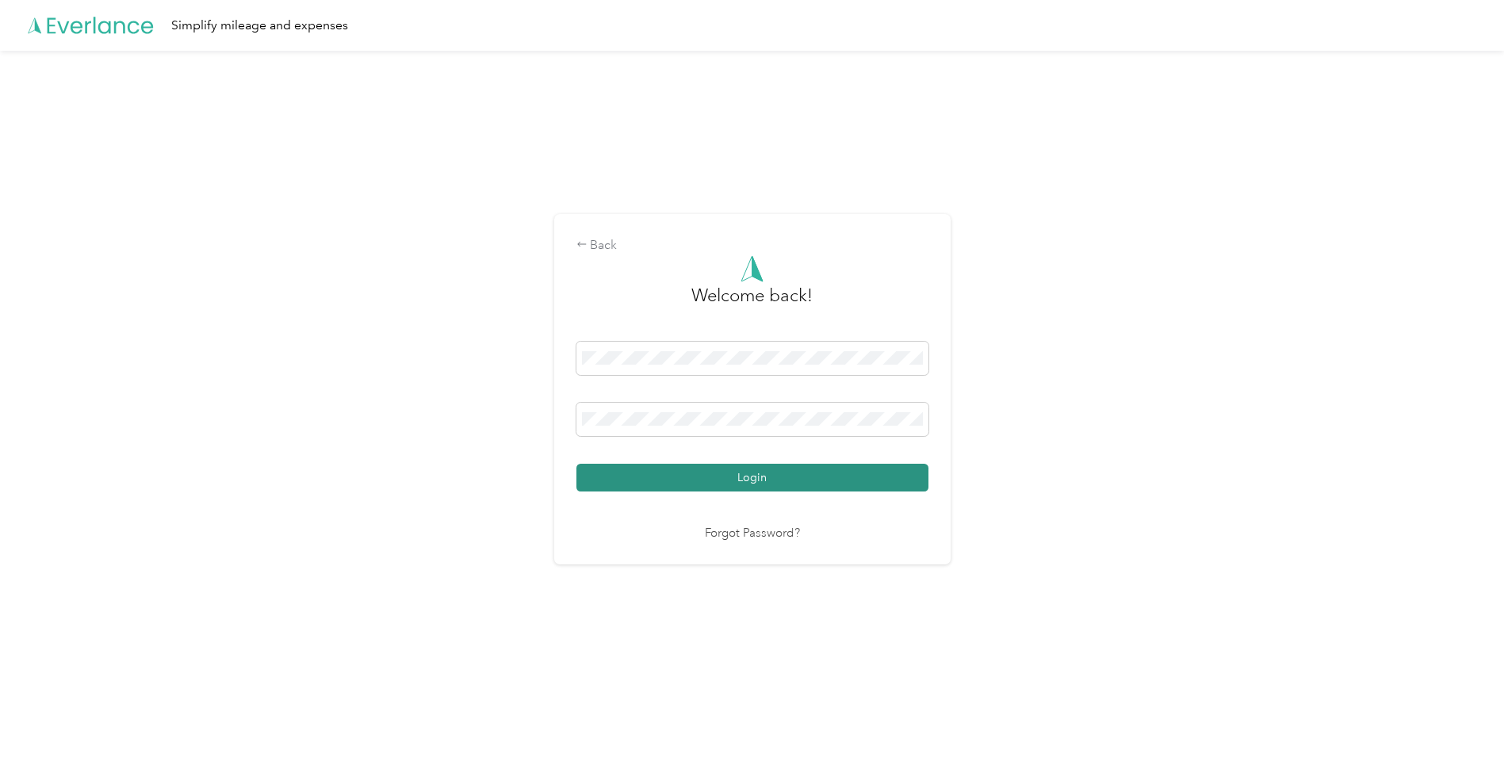click on "Login" at bounding box center [752, 477] 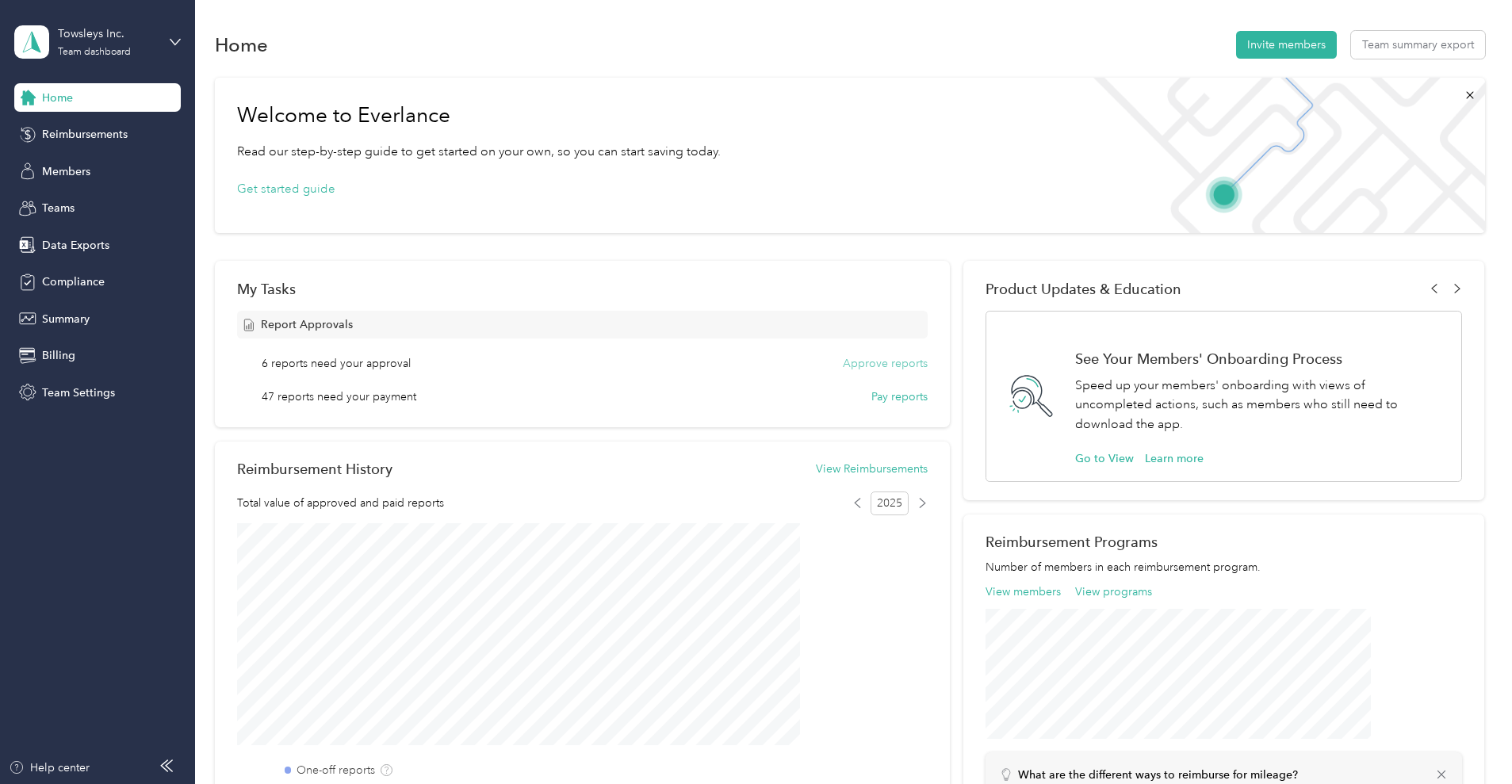 click on "Approve reports" at bounding box center [885, 363] 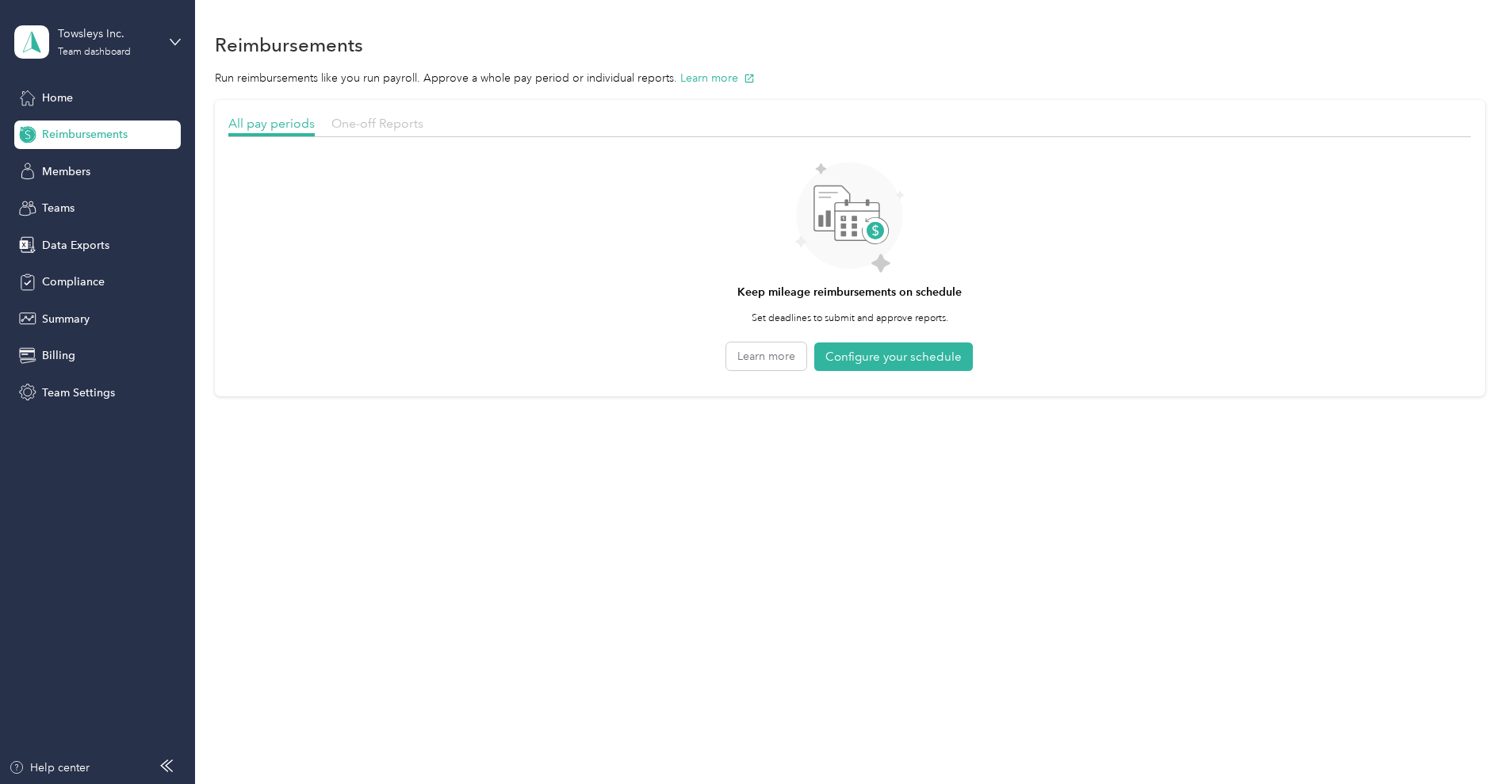 click on "One-off Reports" at bounding box center [377, 123] 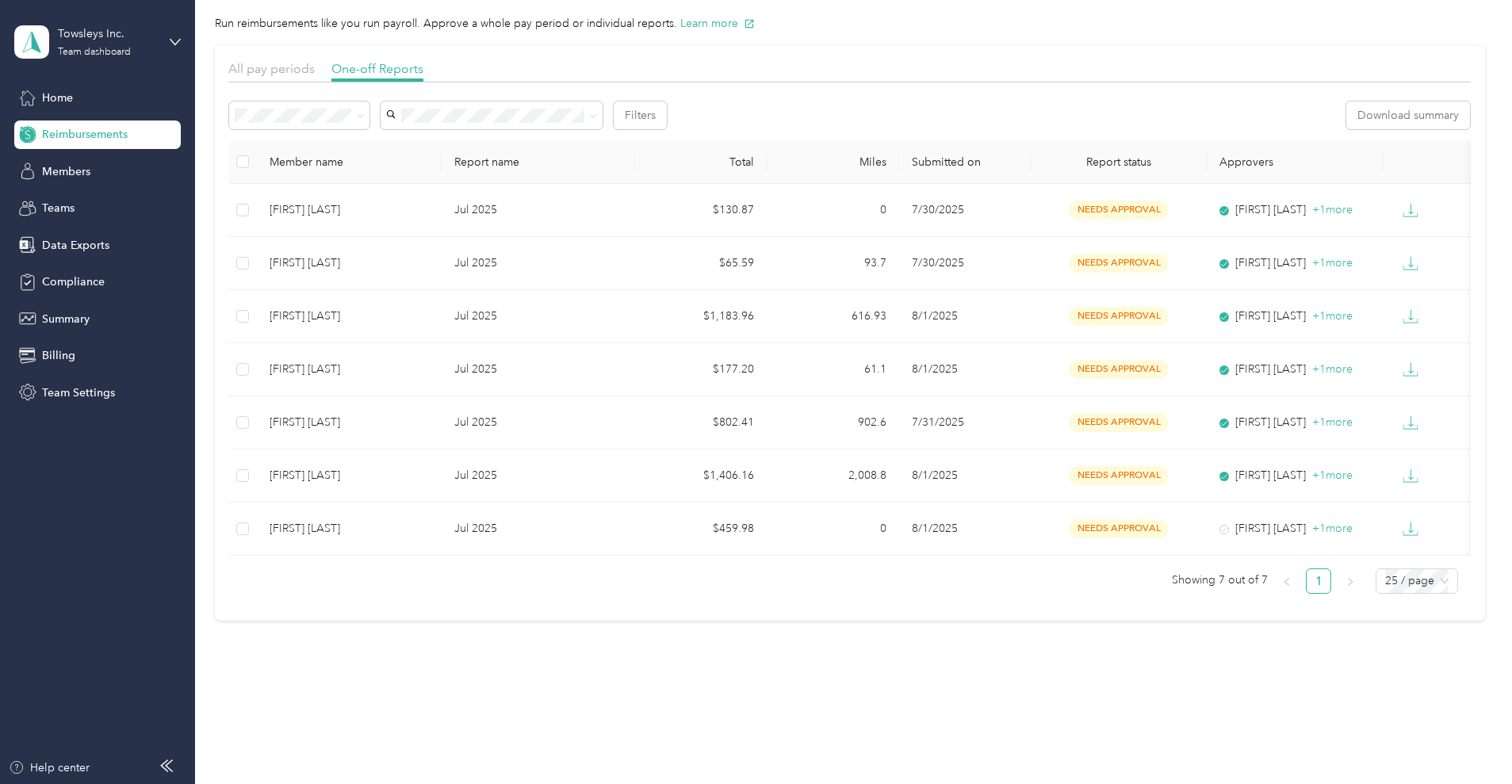 scroll, scrollTop: 0, scrollLeft: 0, axis: both 